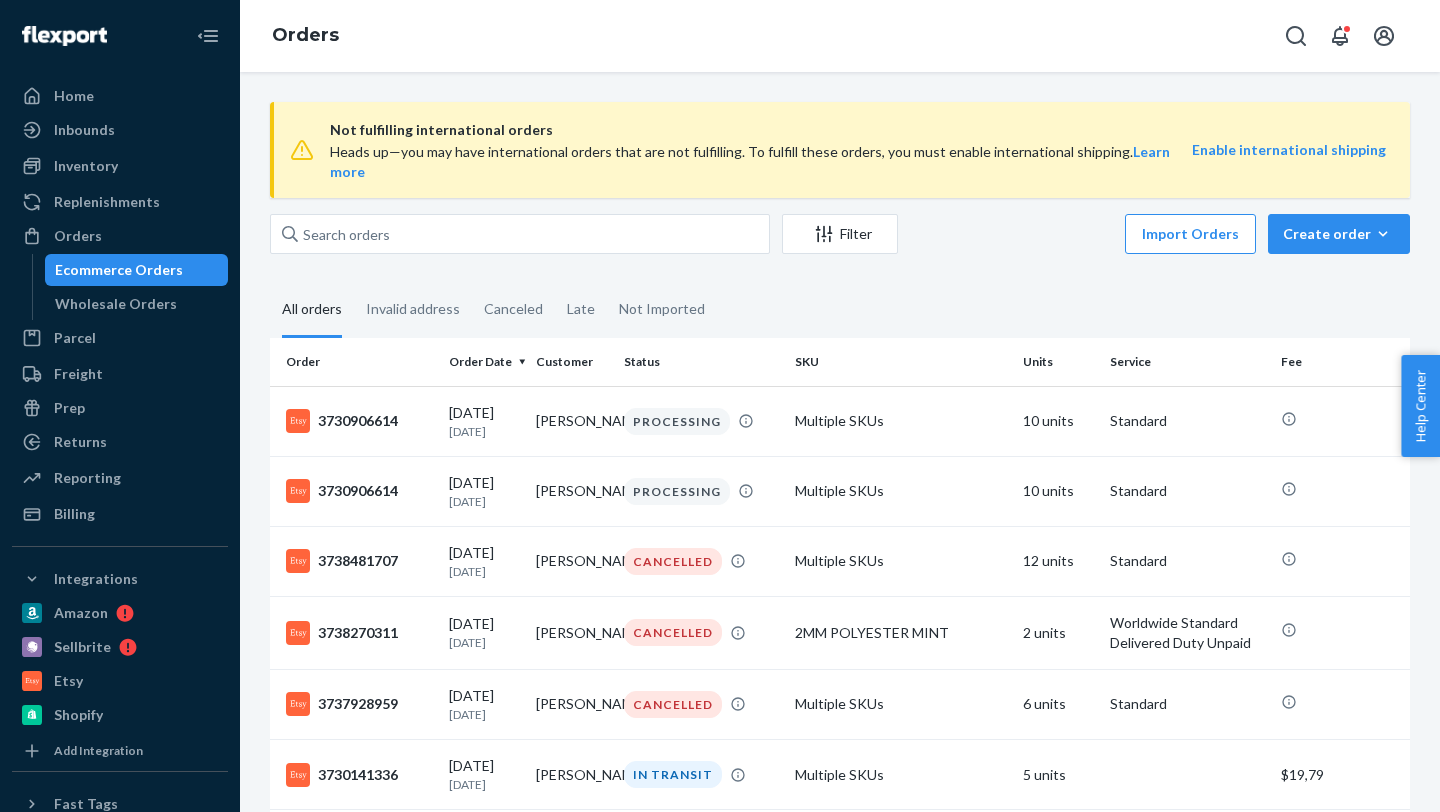 scroll, scrollTop: 0, scrollLeft: 0, axis: both 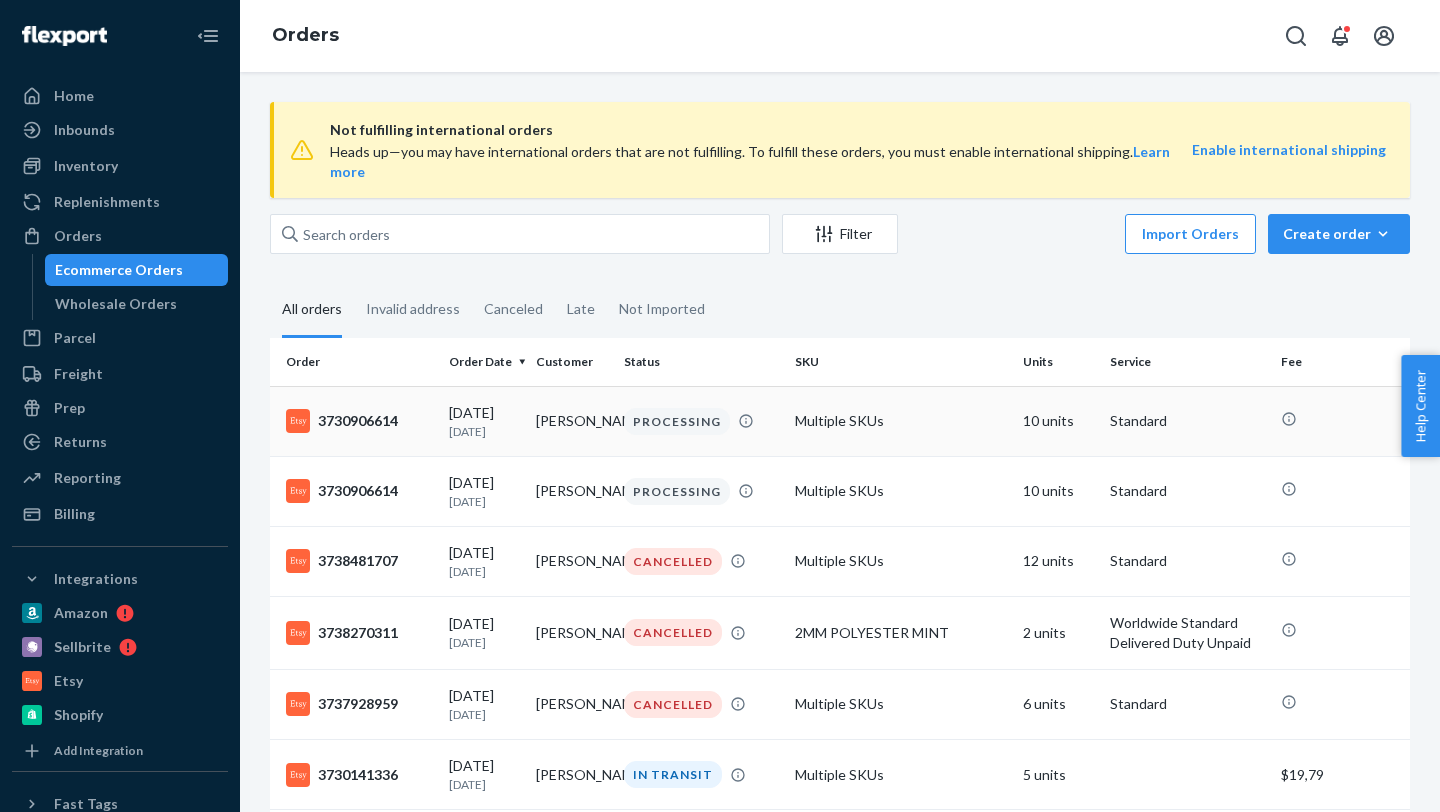 click on "3730906614" at bounding box center [359, 421] 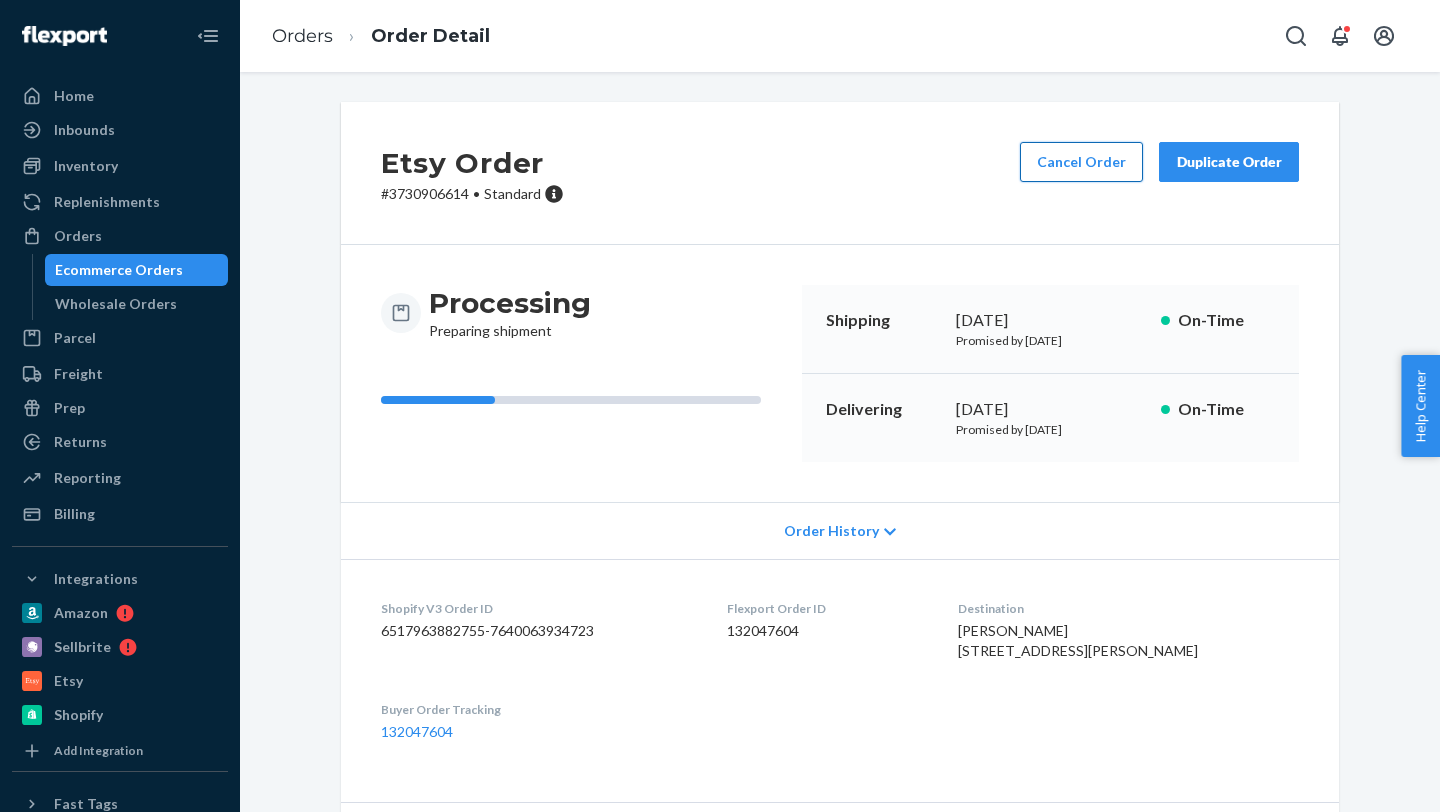 click on "Cancel Order" at bounding box center [1081, 162] 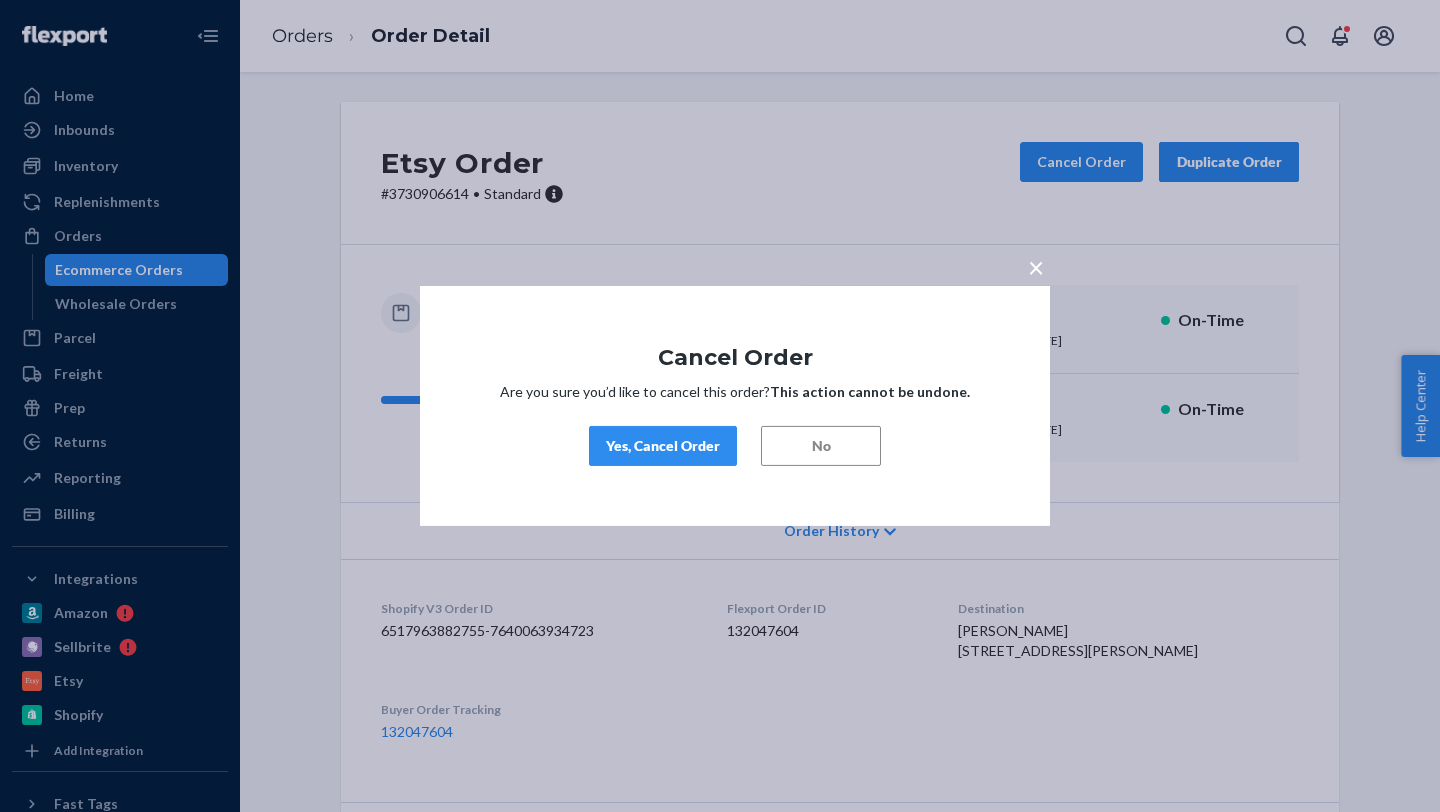 click on "Yes, Cancel Order" at bounding box center (663, 446) 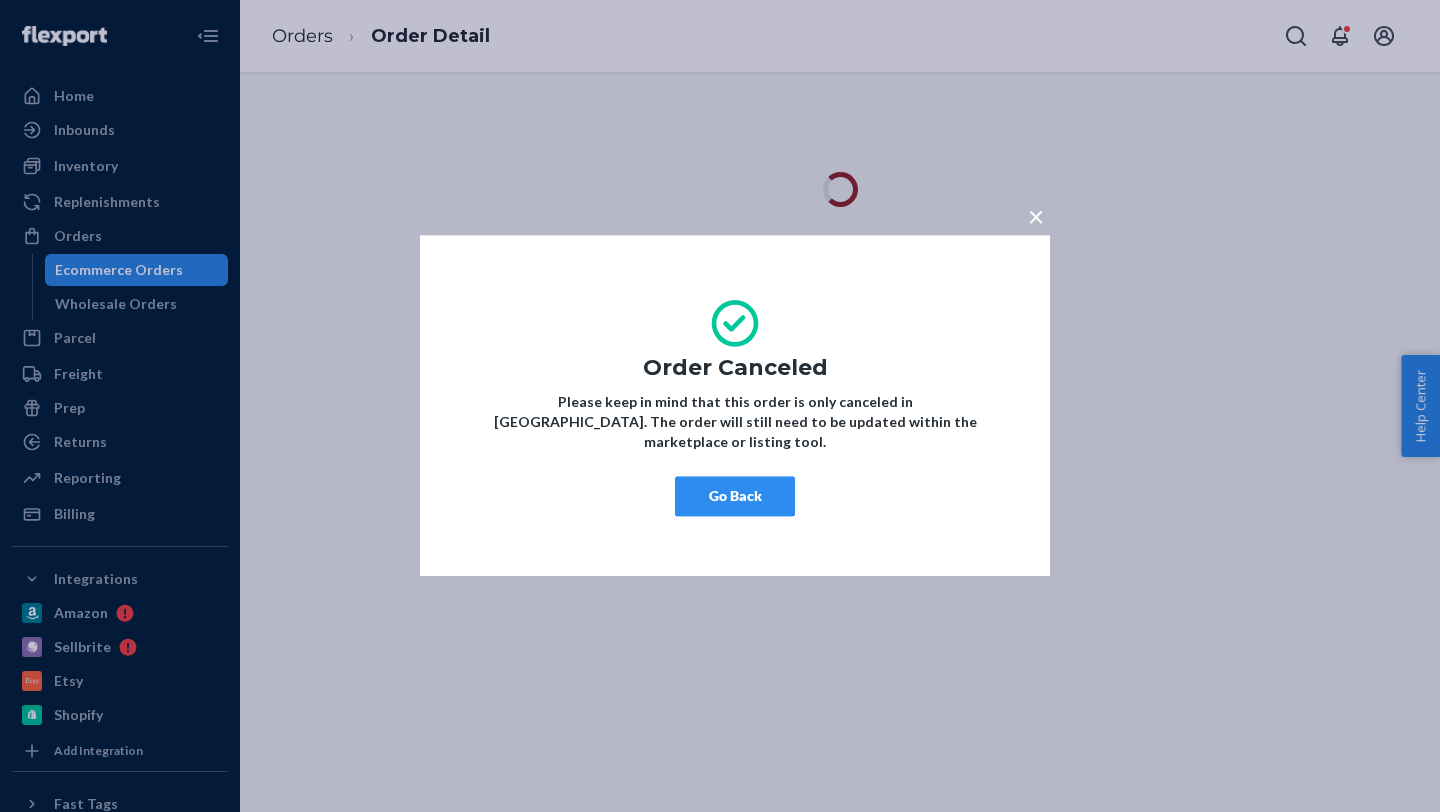 click on "Go Back" at bounding box center (735, 497) 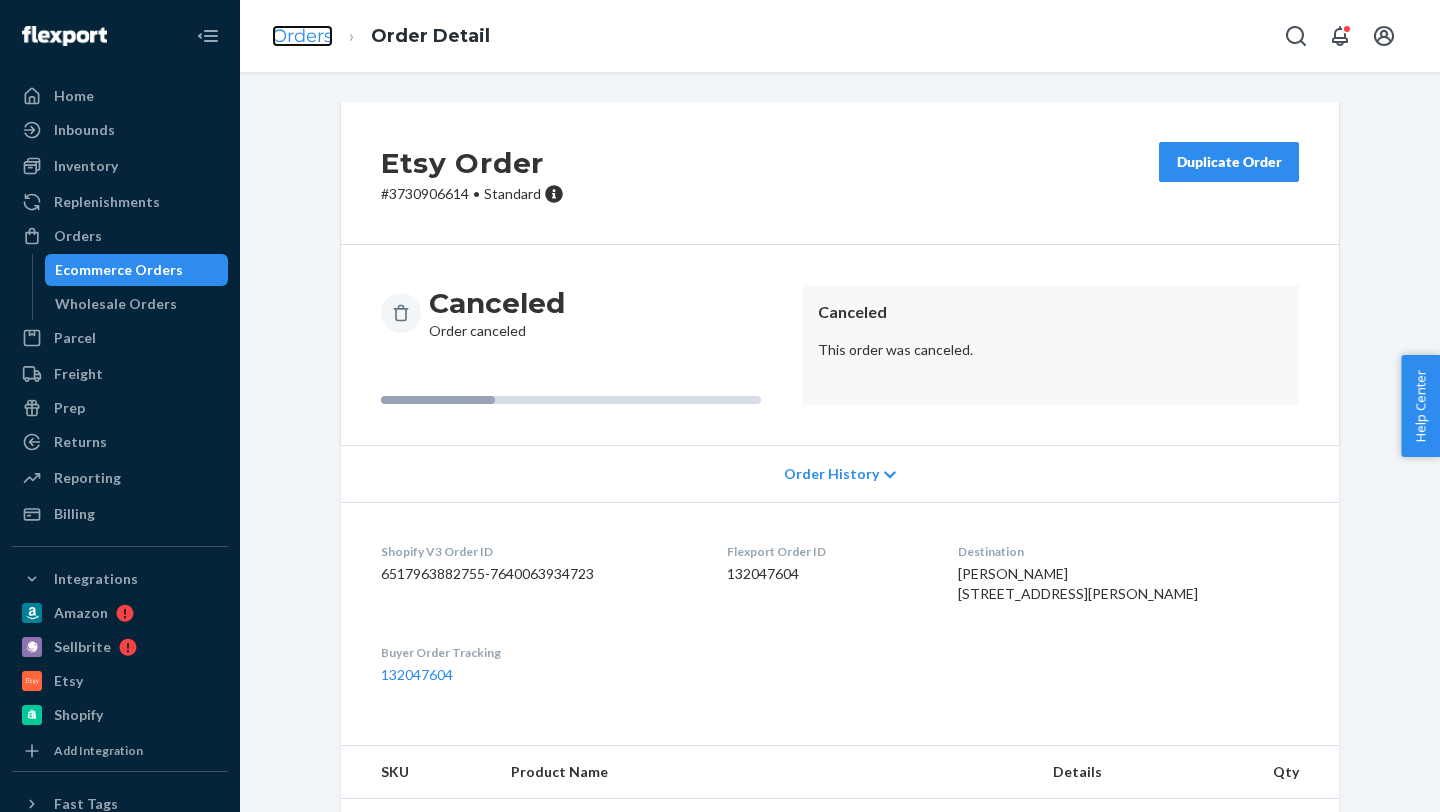 click on "Orders" at bounding box center [302, 36] 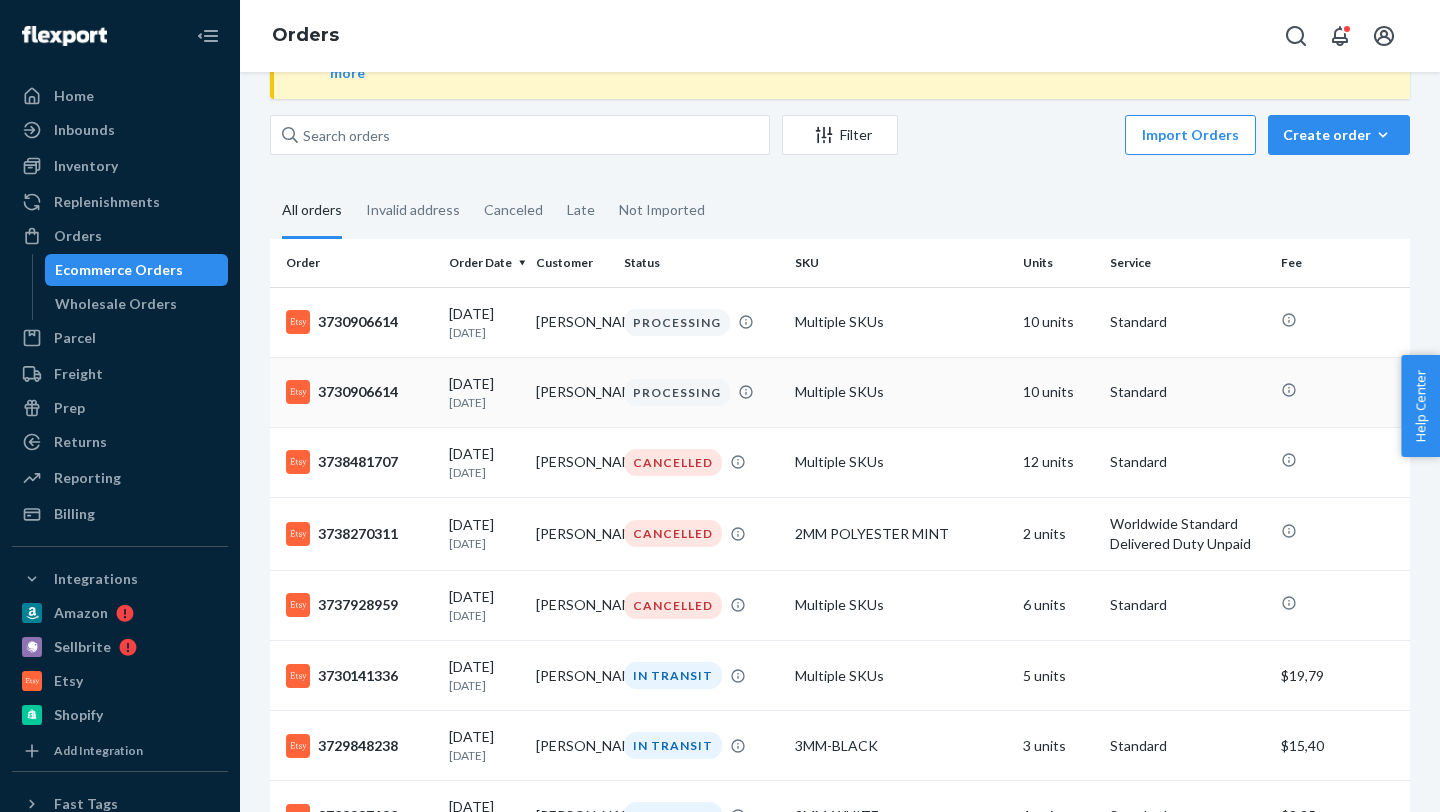 scroll, scrollTop: 147, scrollLeft: 0, axis: vertical 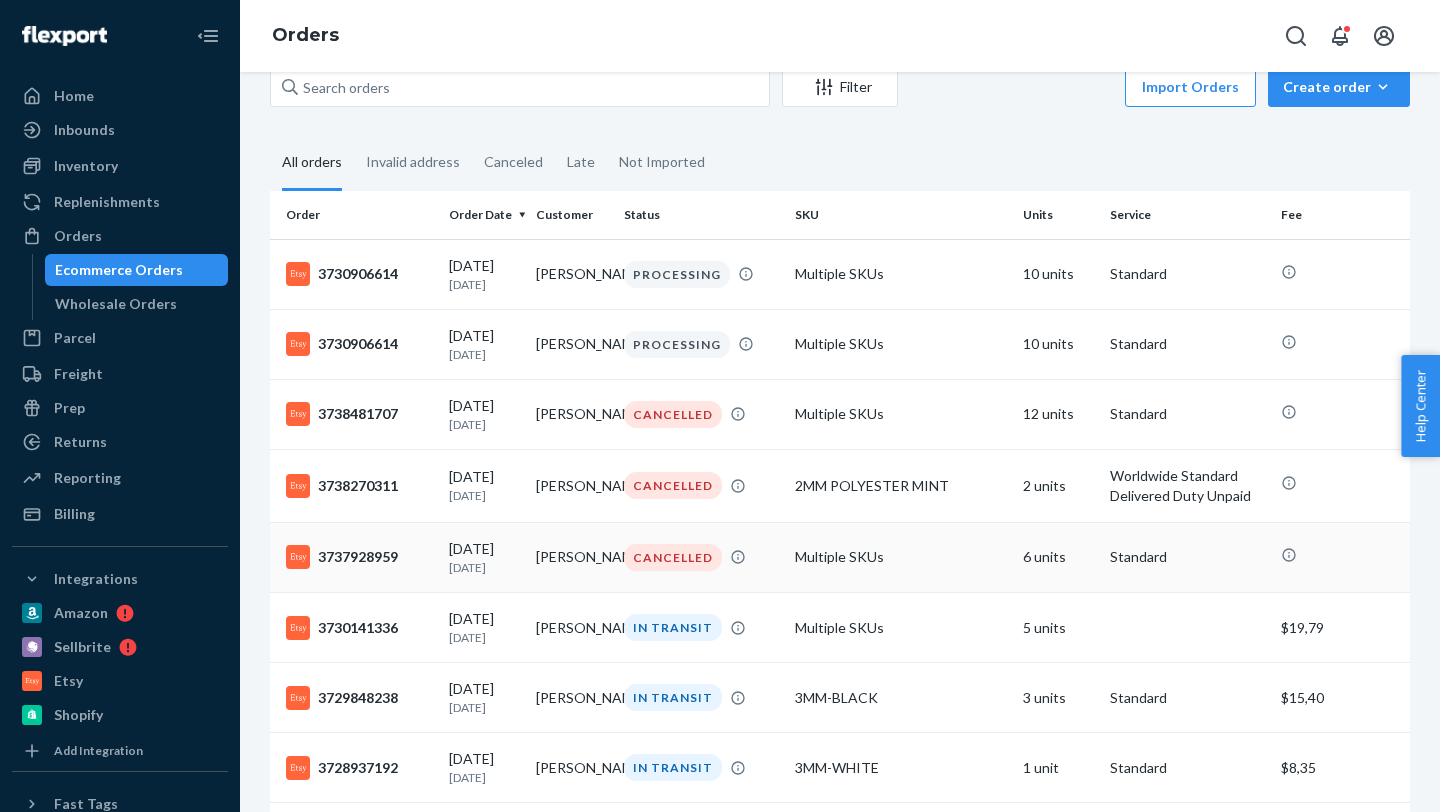 click on "3737928959" at bounding box center [359, 557] 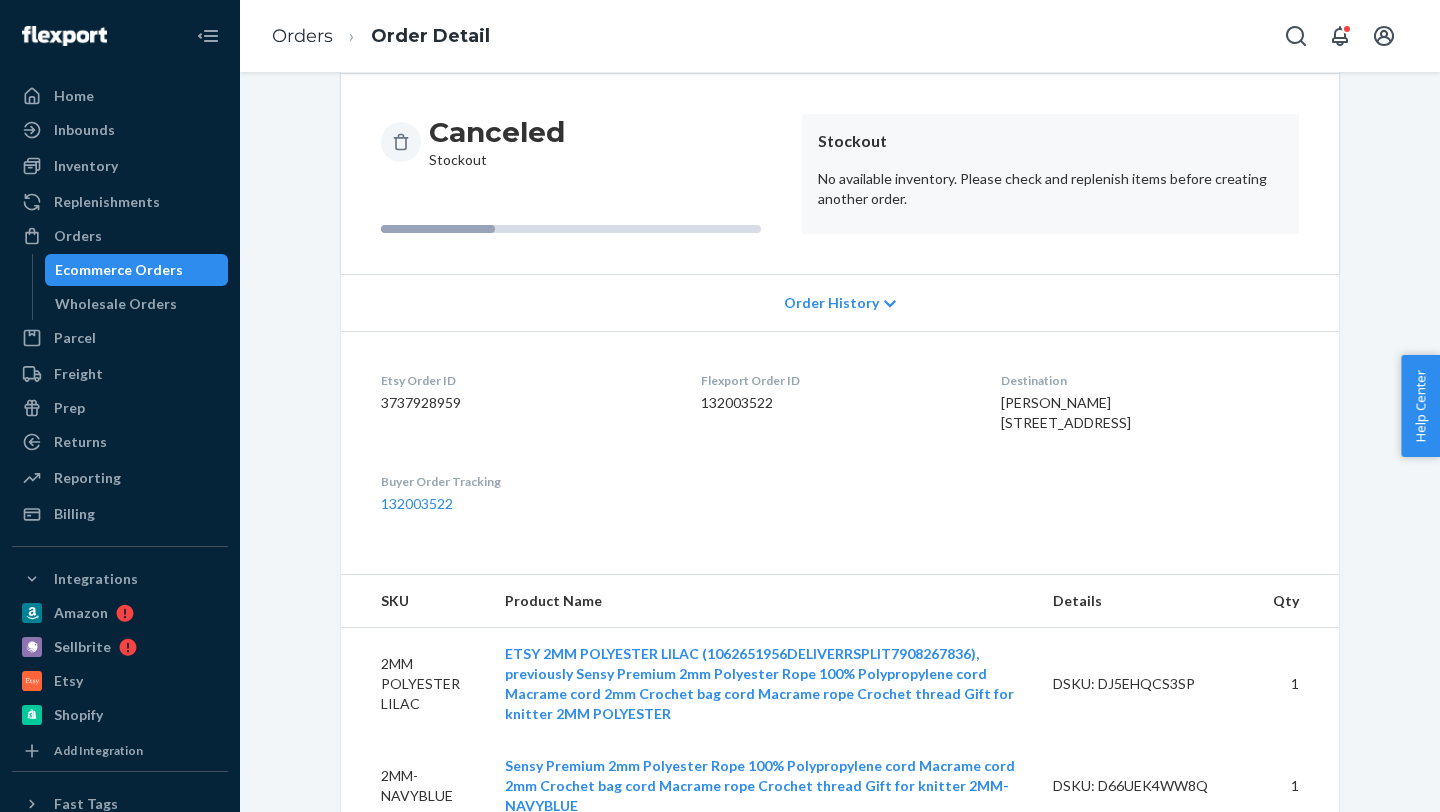 scroll, scrollTop: 0, scrollLeft: 0, axis: both 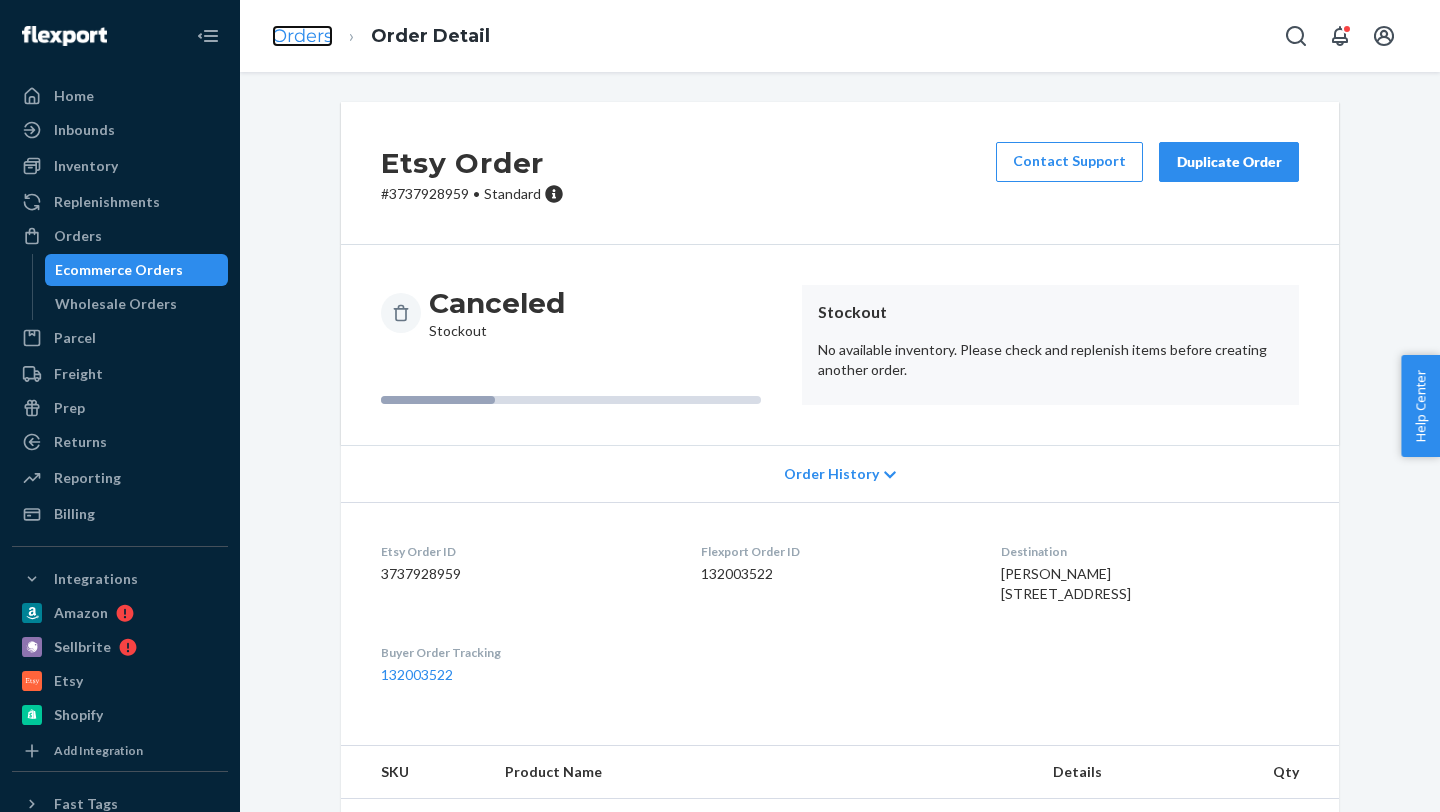 click on "Orders" at bounding box center (302, 36) 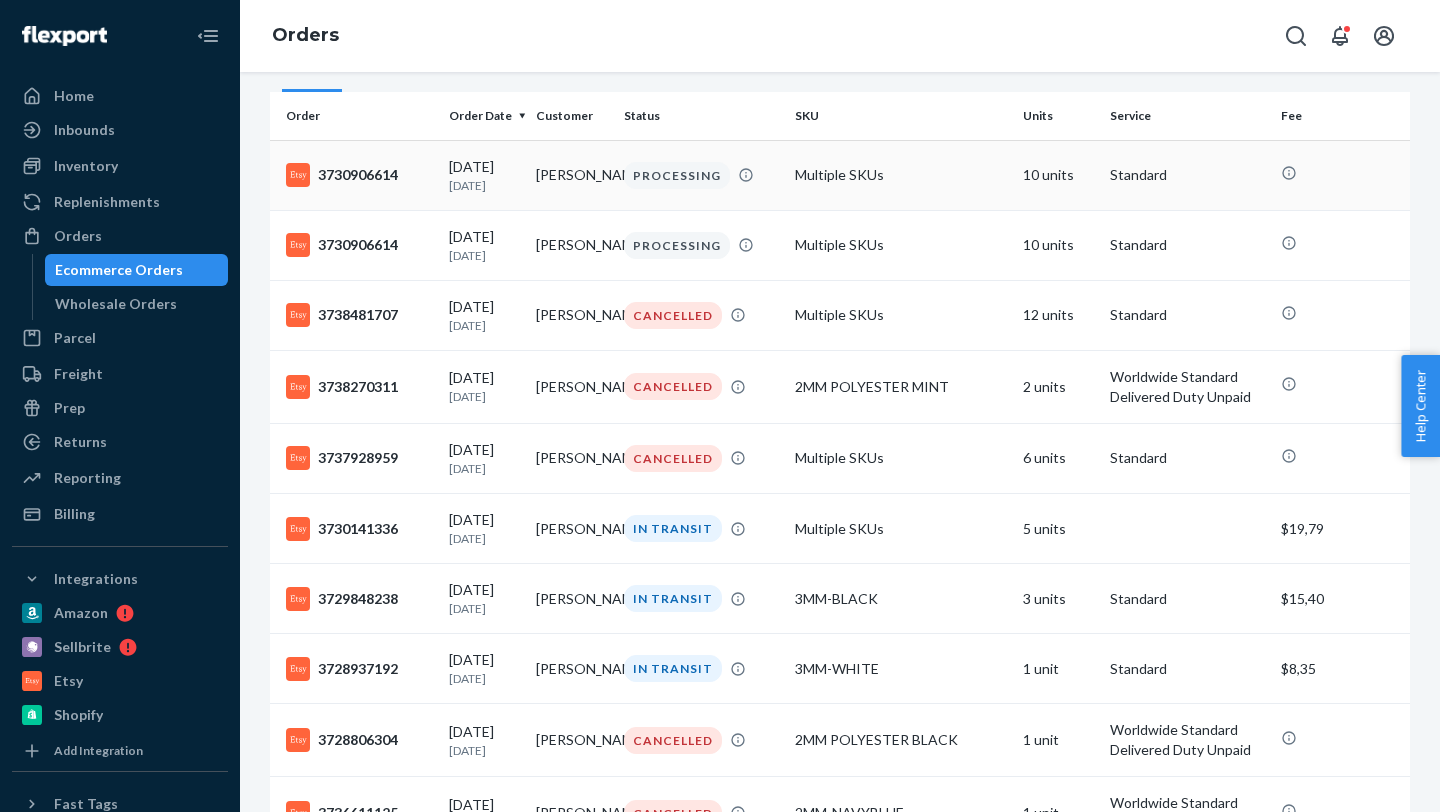 scroll, scrollTop: 262, scrollLeft: 0, axis: vertical 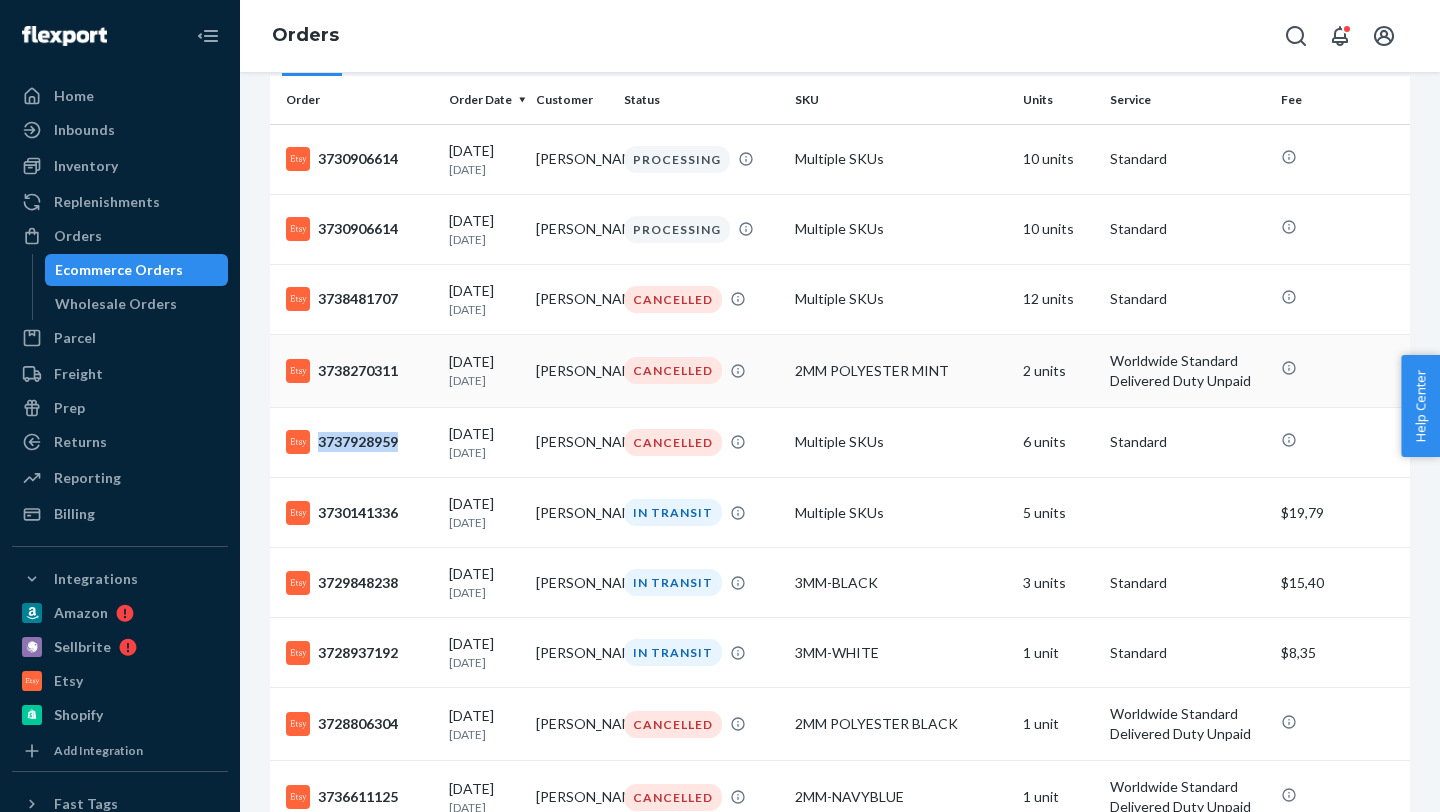 drag, startPoint x: 581, startPoint y: 436, endPoint x: 299, endPoint y: 363, distance: 291.29538 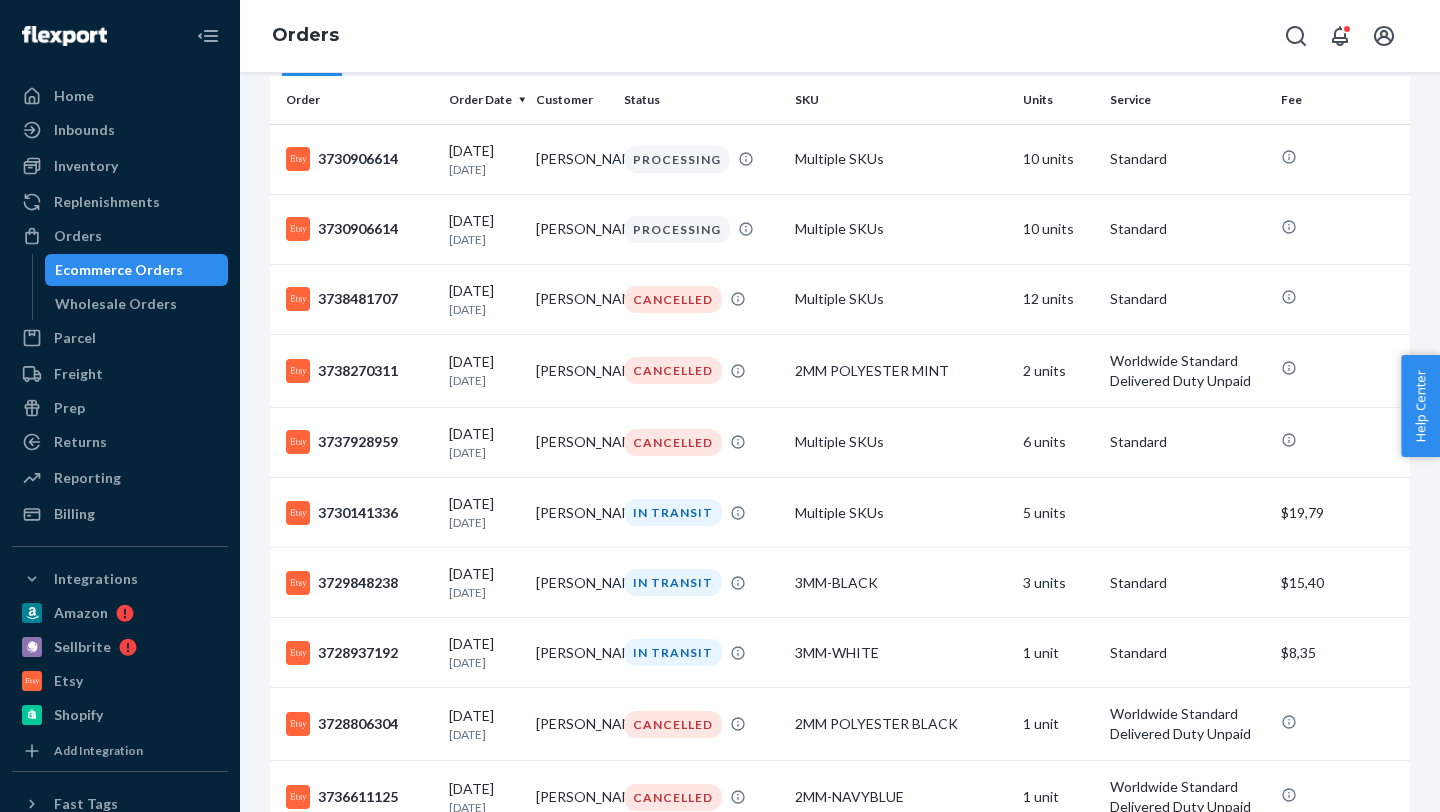 click on "Not fulfilling international orders Heads up—you may have international orders that are not fulfilling. To fulfill these orders, you must enable international shipping.  Learn more Enable international shipping Filter Import Orders Create order Ecommerce order Removal order All orders Invalid address Canceled Late Not Imported Order Order Date Customer Status SKU Units Service Fee 3730906614 [DATE] [DATE] [PERSON_NAME] PROCESSING Multiple SKUs 10 units Standard 3730906614 [DATE] [DATE] [PERSON_NAME] PROCESSING Multiple SKUs 10 units Standard 3738481707 [DATE] [DATE] [PERSON_NAME] CANCELLED Multiple SKUs 12 units Standard 3738270311 [DATE] [DATE] [PERSON_NAME] CANCELLED 2MM POLYESTER MINT 2 units Worldwide Standard Delivered Duty Unpaid 3737928959 [DATE] [DATE] [PERSON_NAME] CANCELLED Multiple SKUs 6 units Standard 3730141336 [DATE] [DATE] [PERSON_NAME] IN TRANSIT Multiple SKUs 5 units $19,79 3729848238 [DATE] [DATE] [PERSON_NAME] IN TRANSIT 3MM-BLACK $15,40" at bounding box center (840, 442) 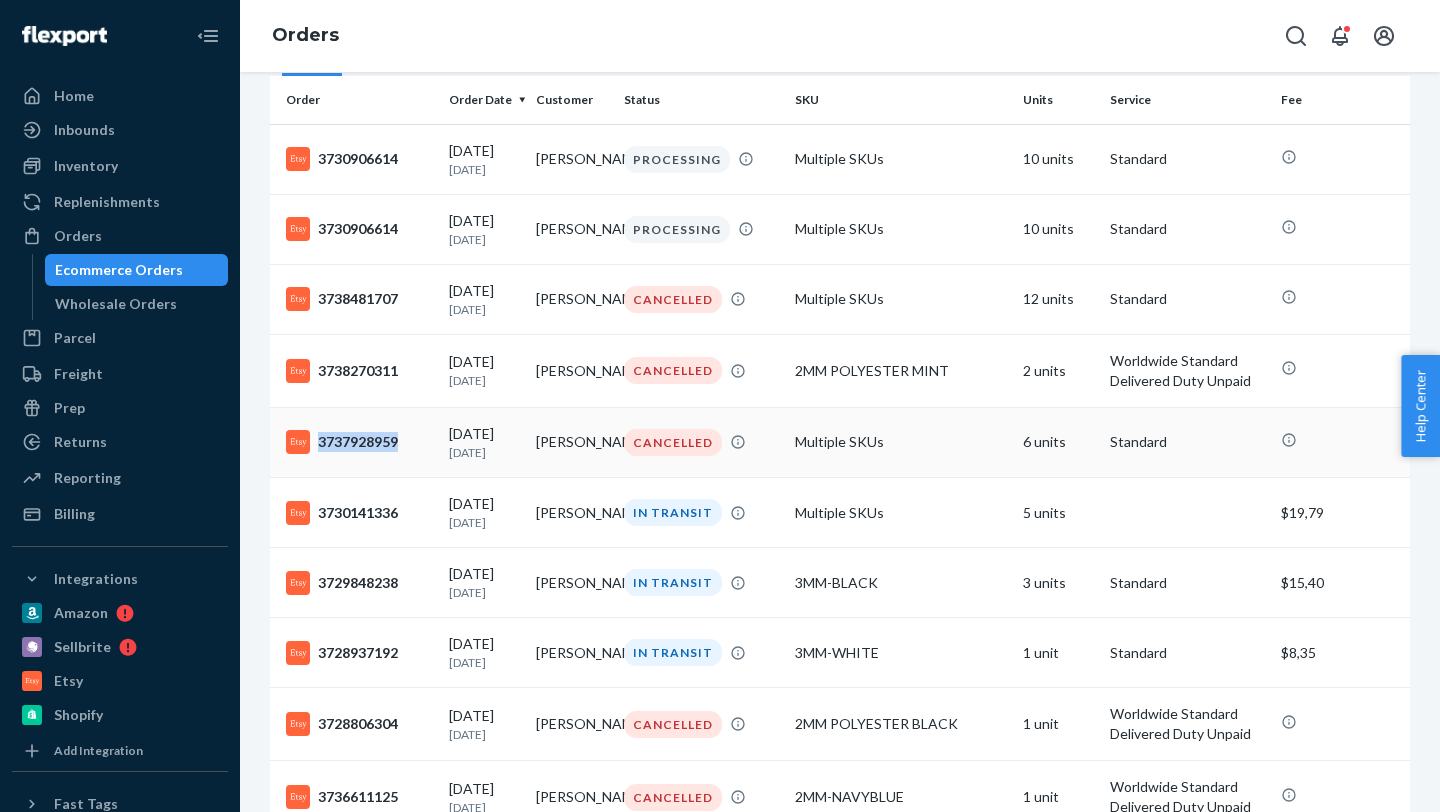 click on "3737928959" at bounding box center (359, 442) 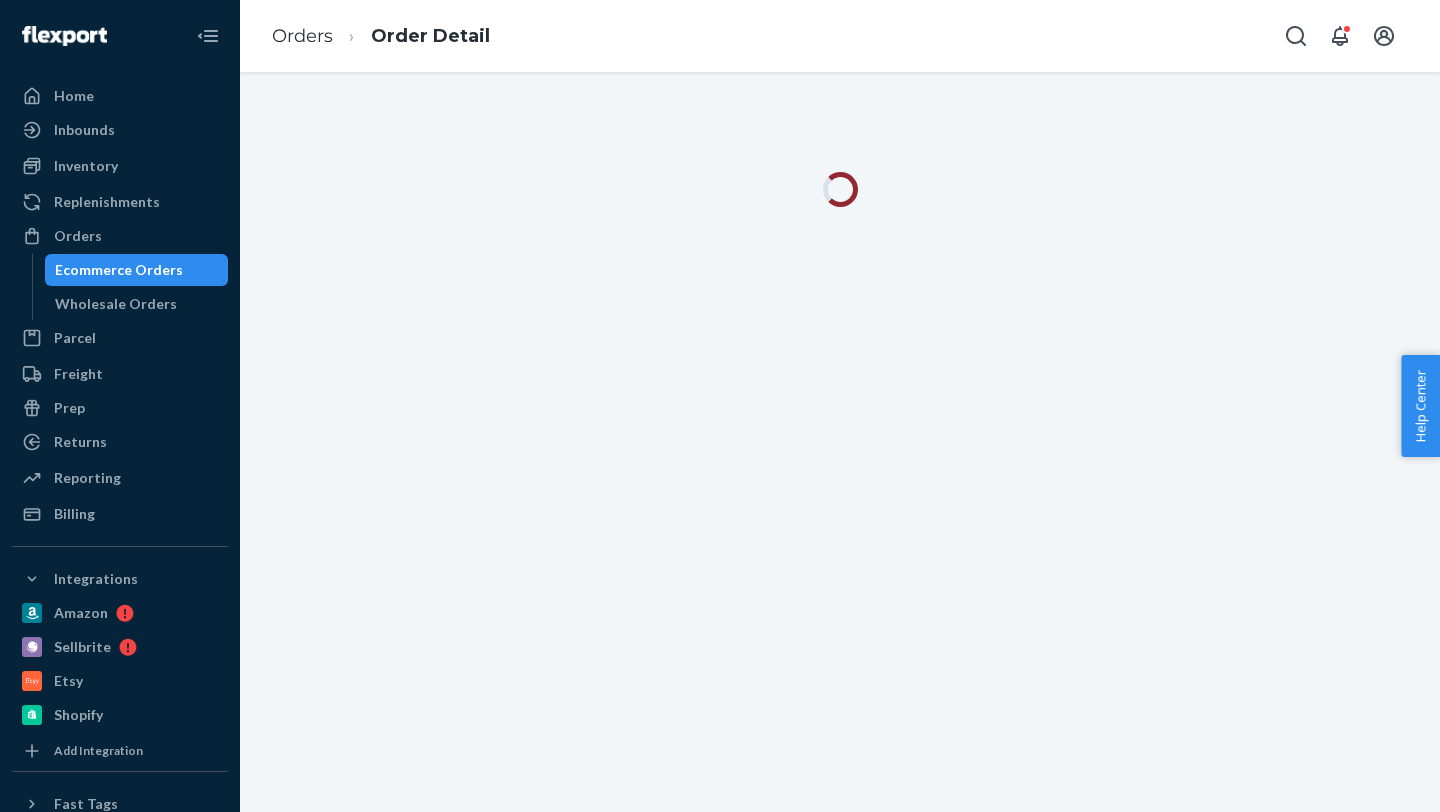 scroll, scrollTop: 0, scrollLeft: 0, axis: both 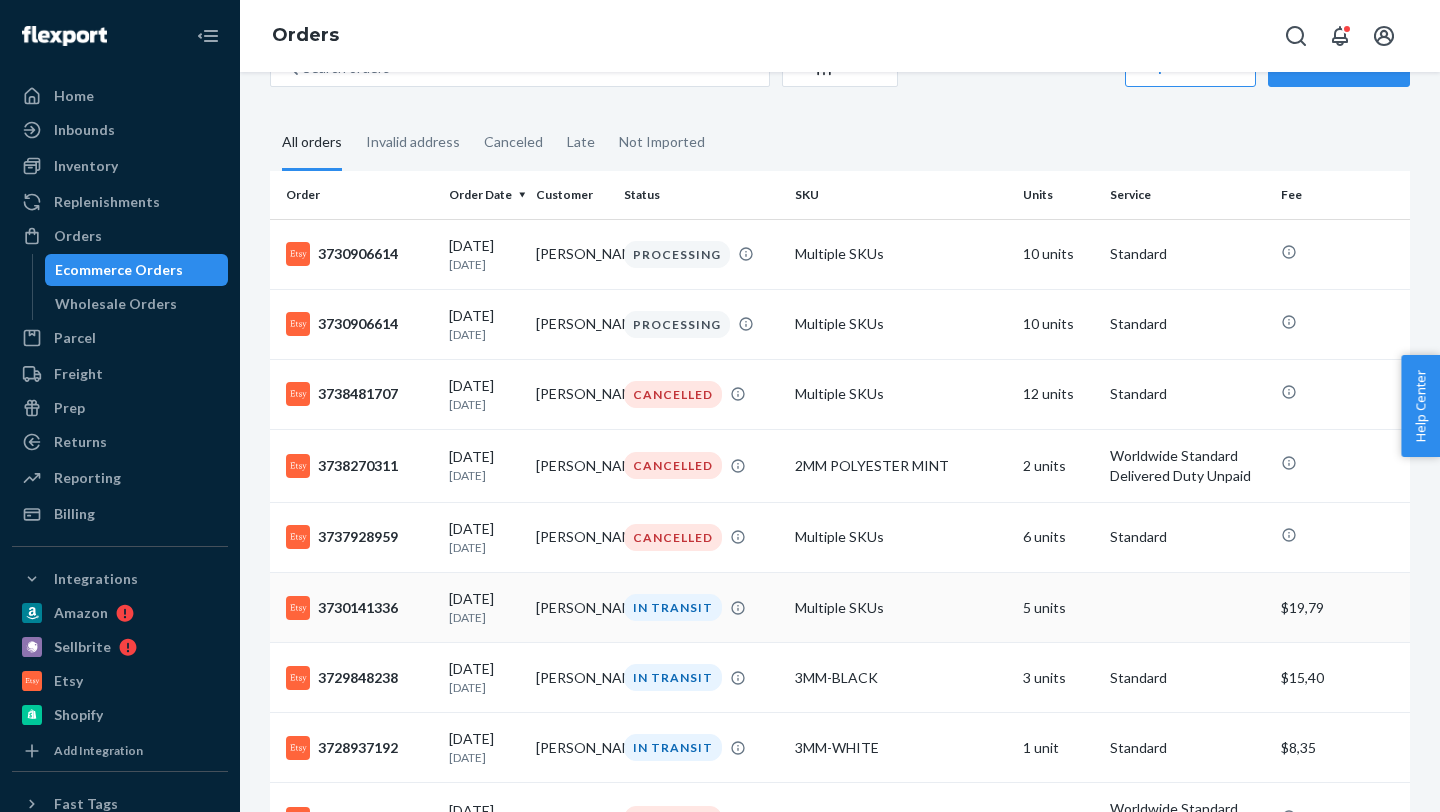 click on "3730141336" at bounding box center [359, 608] 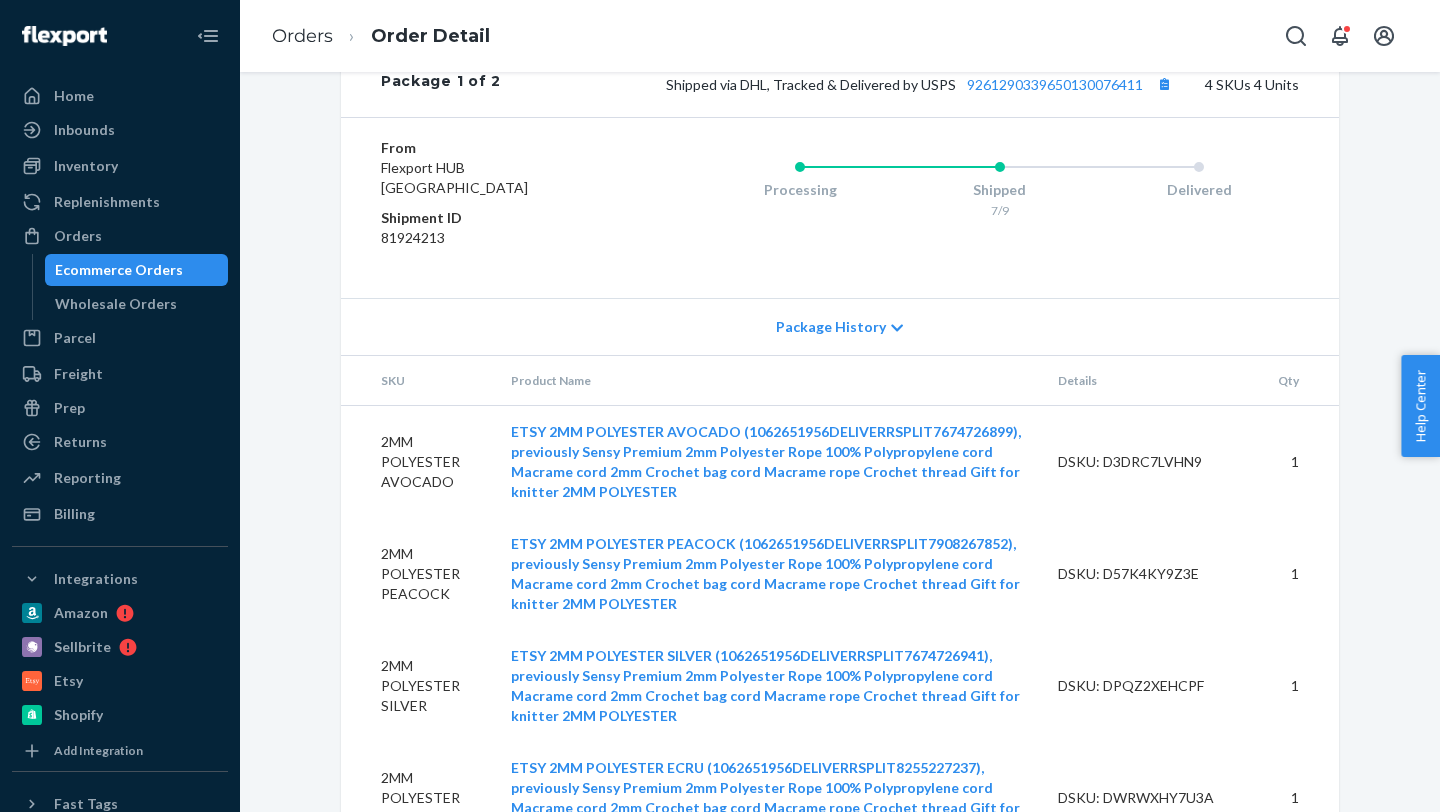 scroll, scrollTop: 1370, scrollLeft: 0, axis: vertical 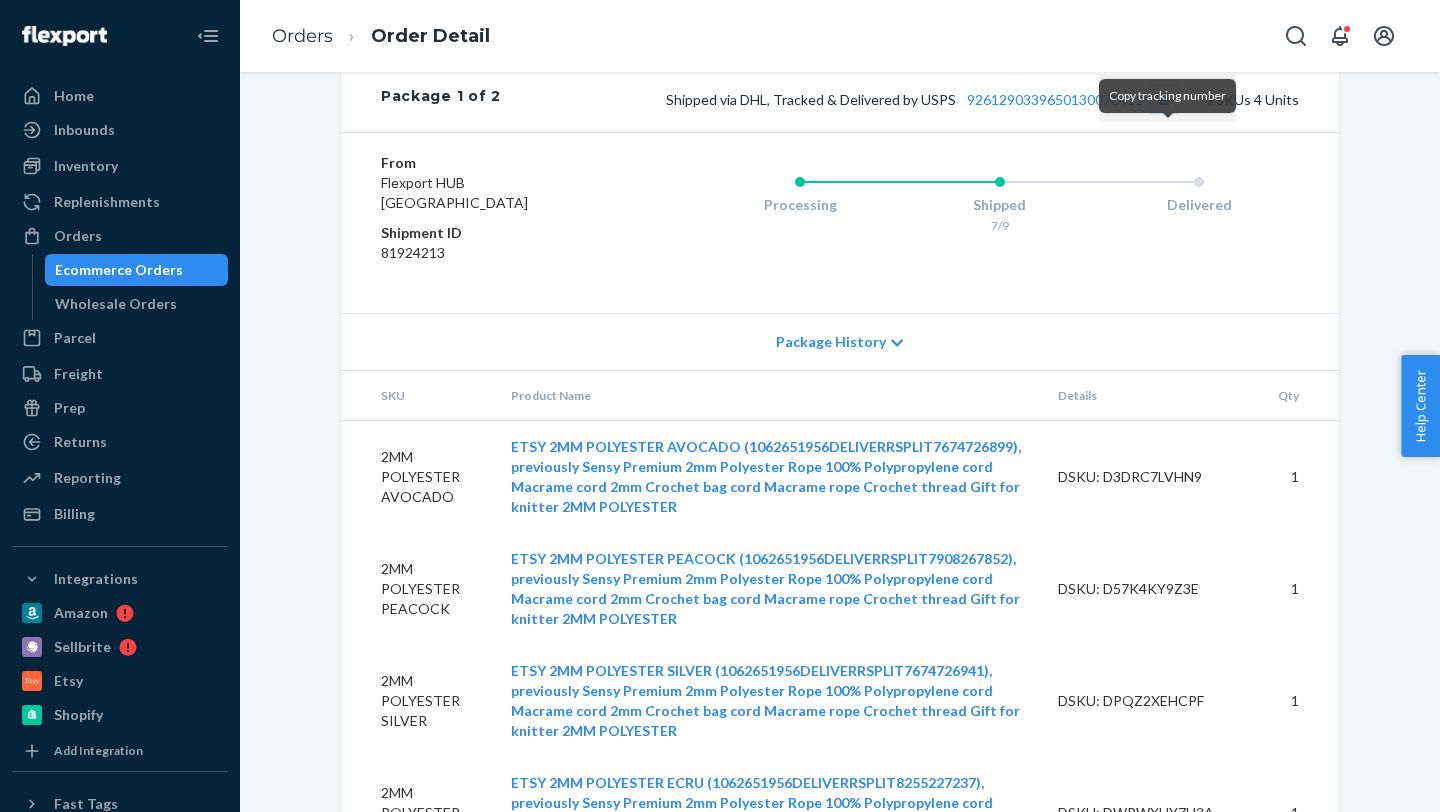 click at bounding box center (1164, 99) 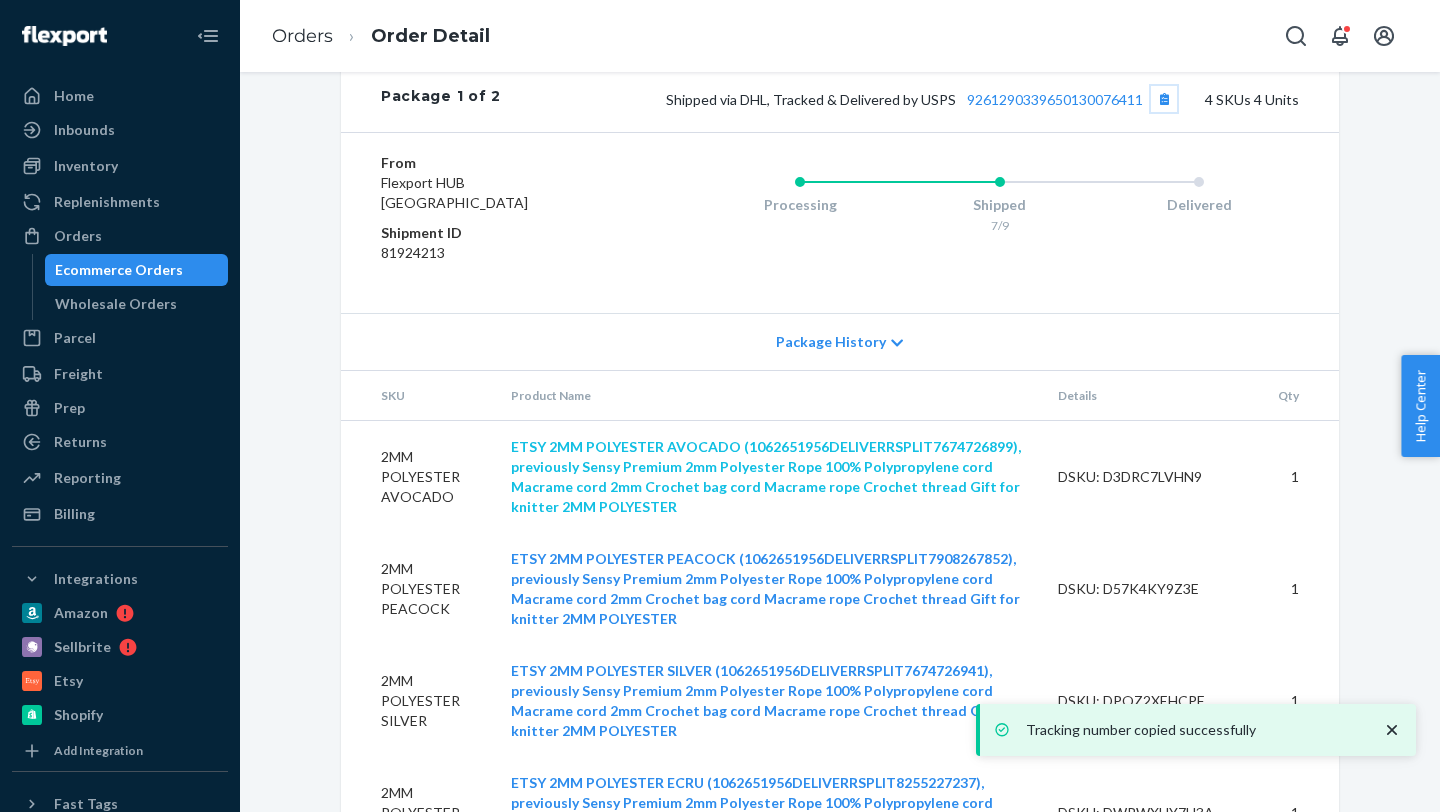 scroll, scrollTop: 1978, scrollLeft: 0, axis: vertical 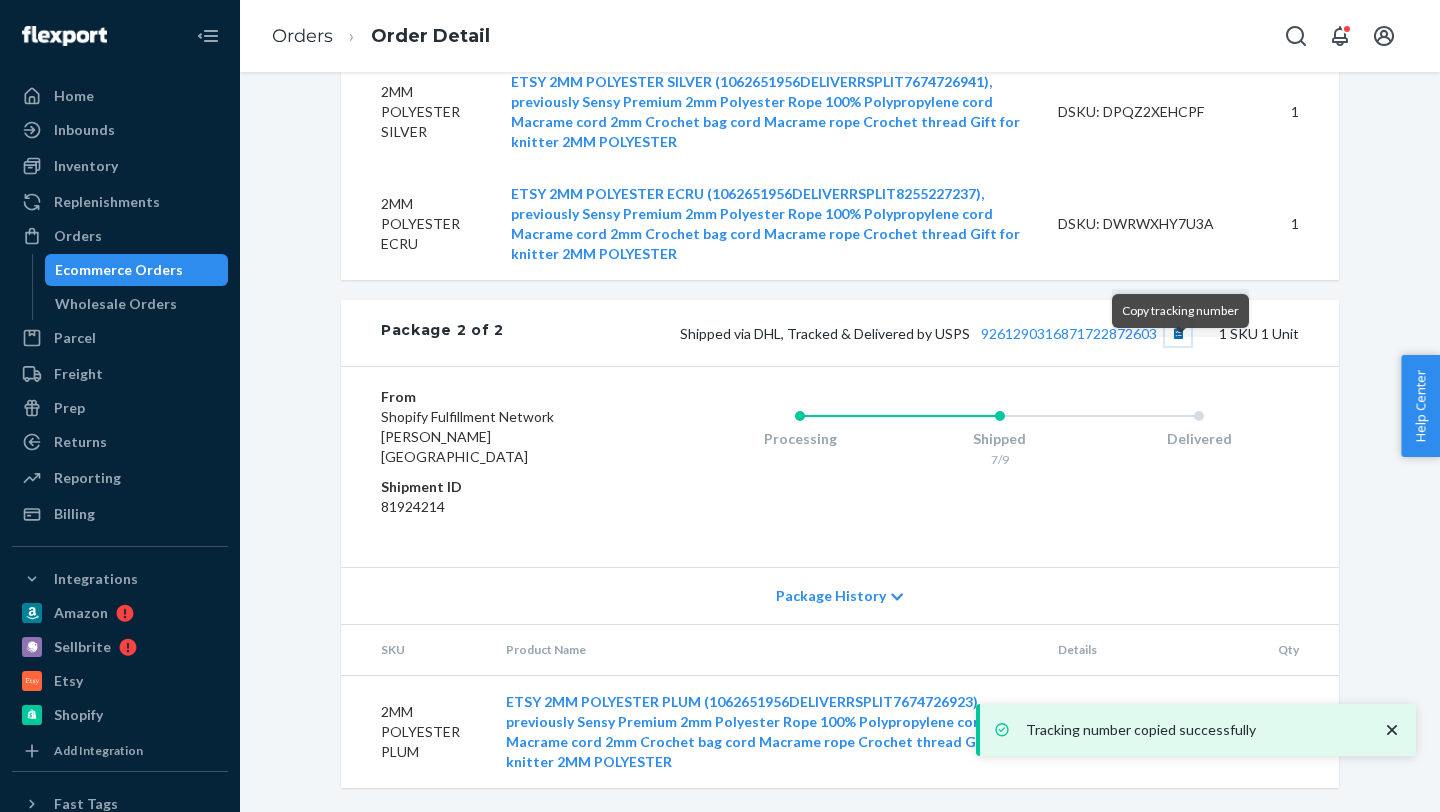 click at bounding box center (1178, 333) 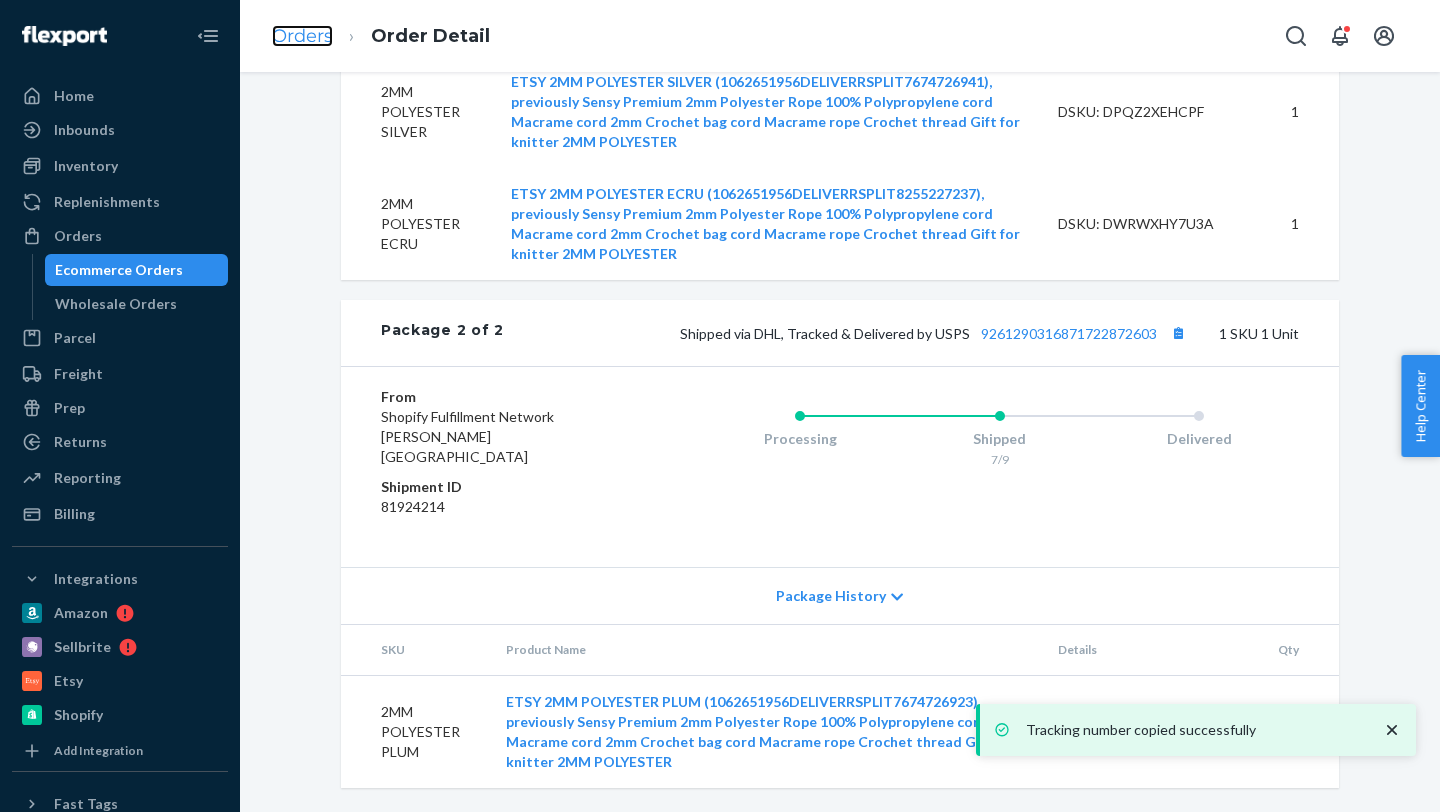 click on "Orders" at bounding box center [302, 36] 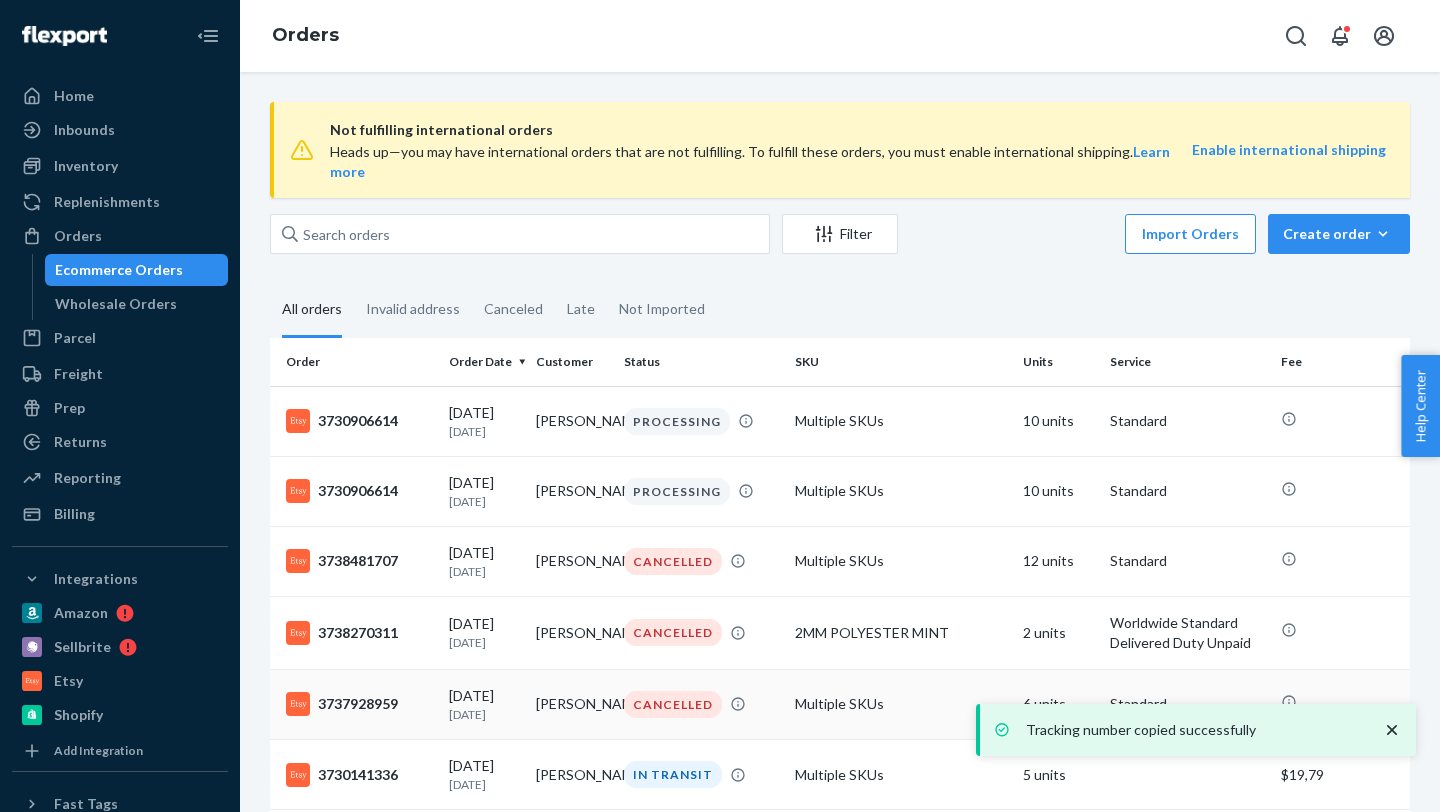 scroll, scrollTop: 168, scrollLeft: 0, axis: vertical 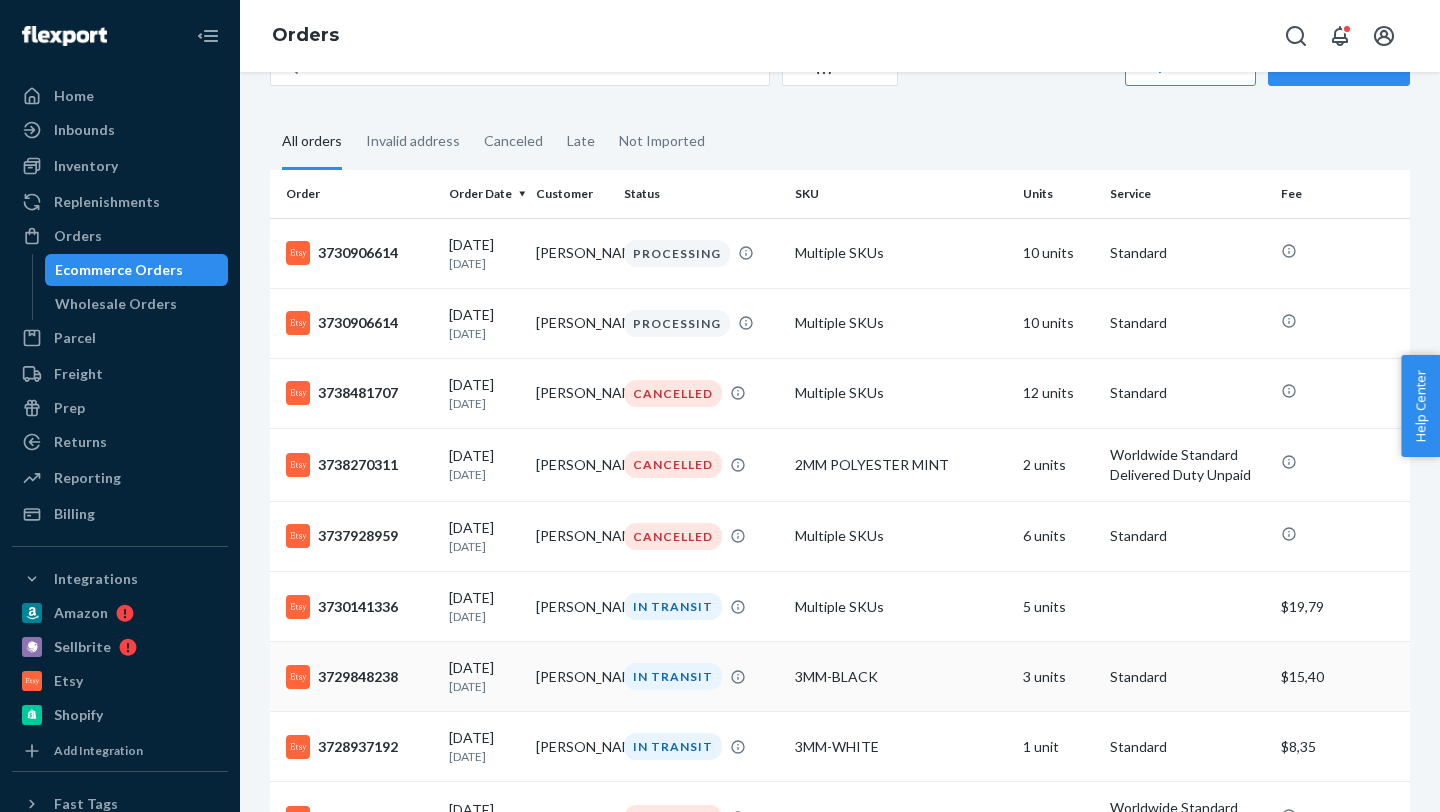 click on "3729848238" at bounding box center (359, 677) 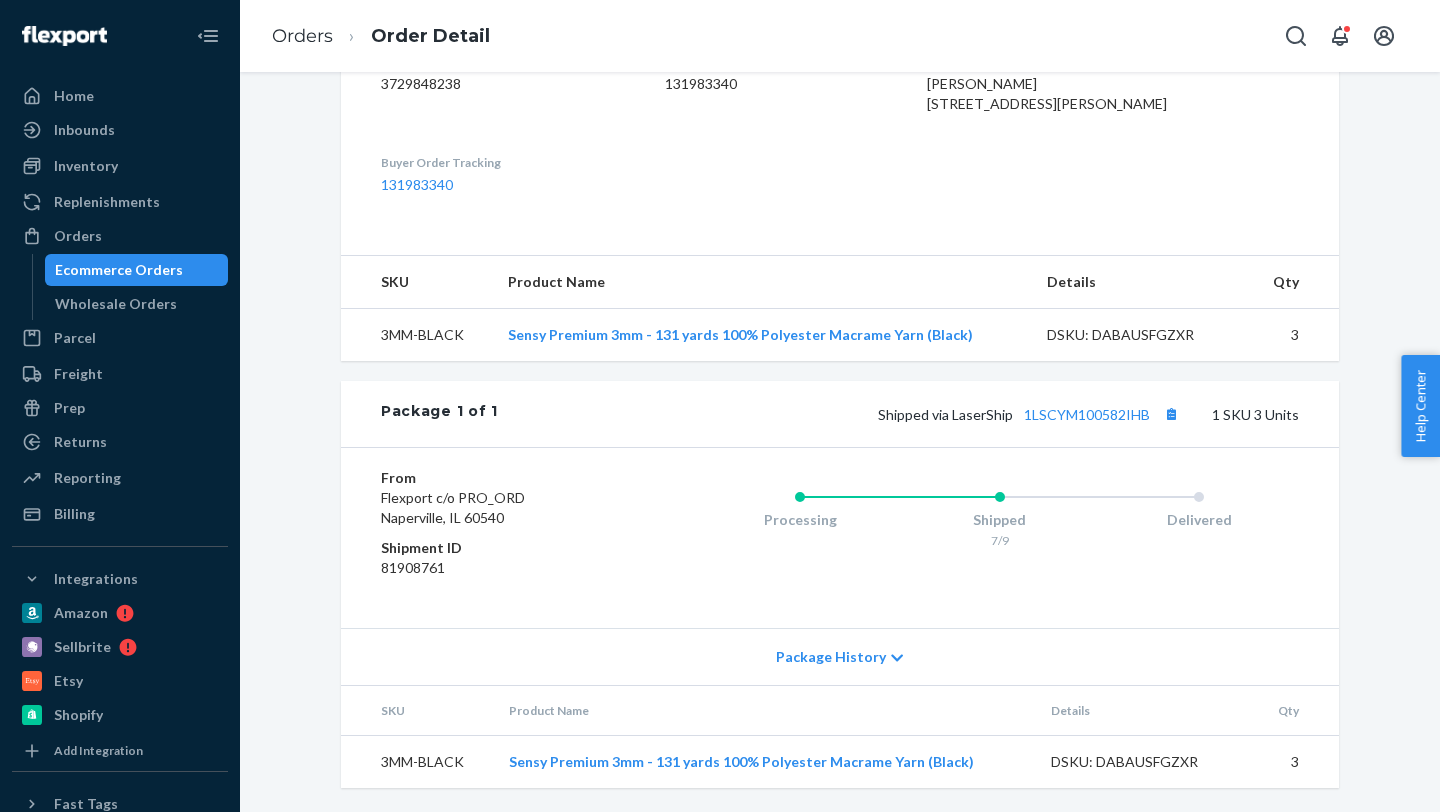 scroll, scrollTop: 584, scrollLeft: 0, axis: vertical 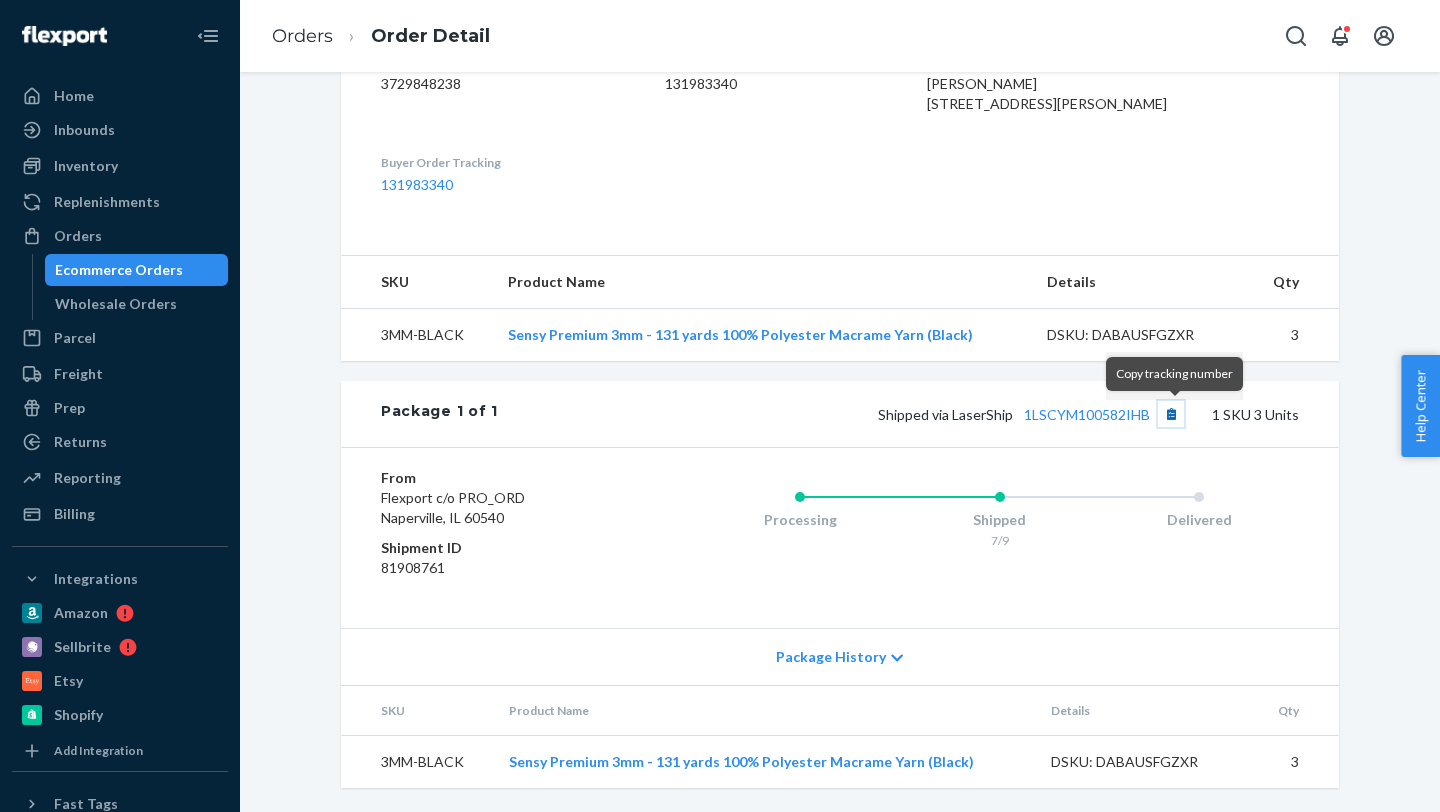 click at bounding box center (1171, 414) 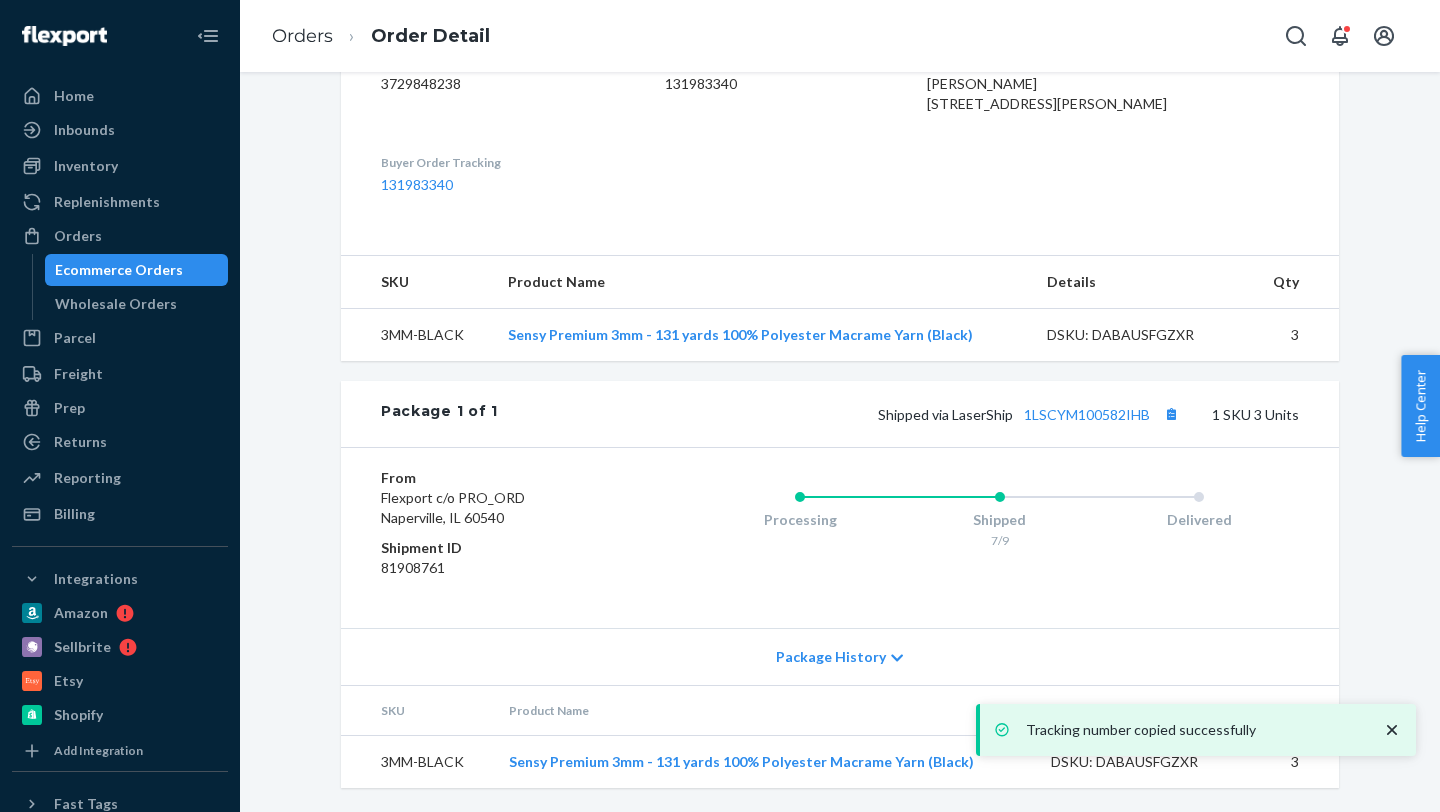 click on "Ecommerce Orders" at bounding box center [137, 270] 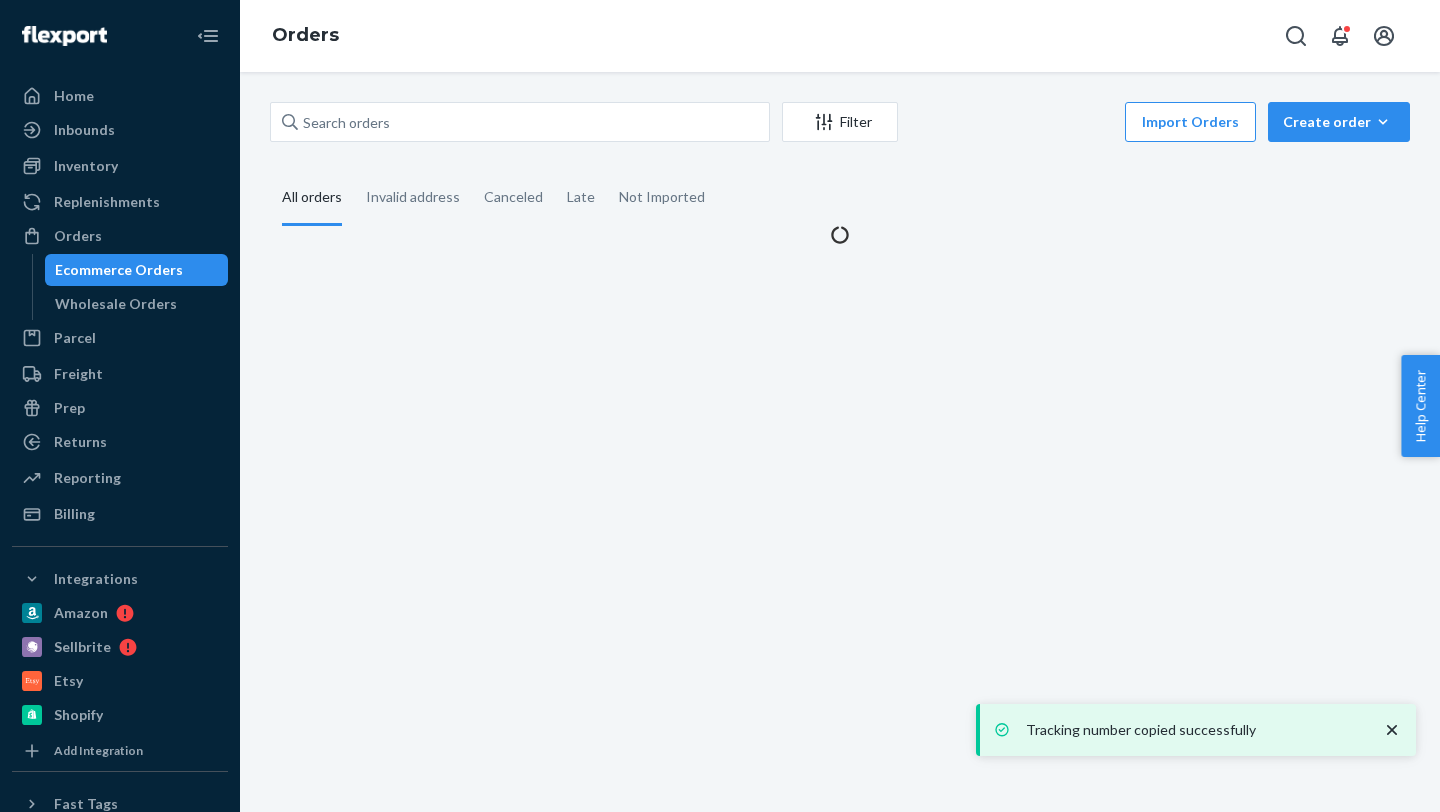 scroll, scrollTop: 0, scrollLeft: 0, axis: both 